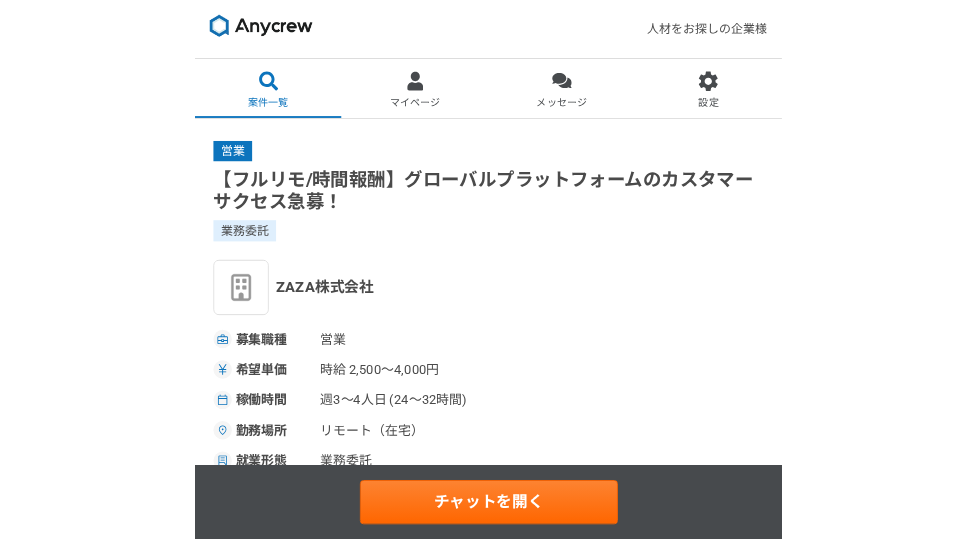 scroll, scrollTop: 1008, scrollLeft: 0, axis: vertical 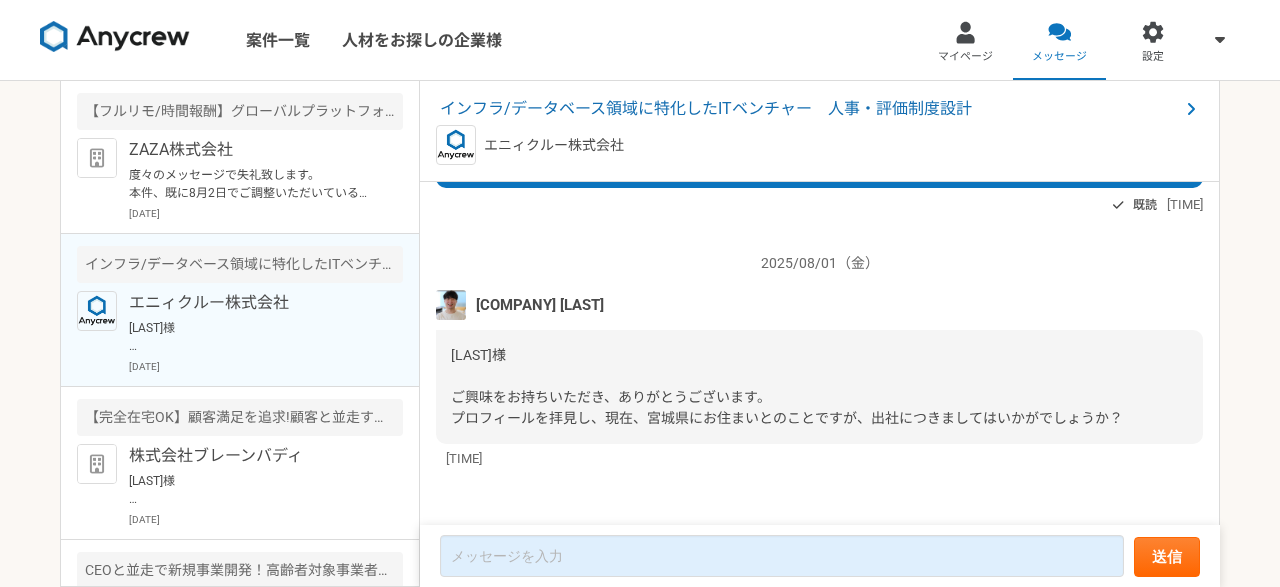 click on "佐々木様
ご興味をお持ちいただき、ありがとうございます。
プロフィールを拝見し、現在、宮城県にお住まいとのことですが、出社につきましてはいかがでしょうか？" at bounding box center [787, 386] 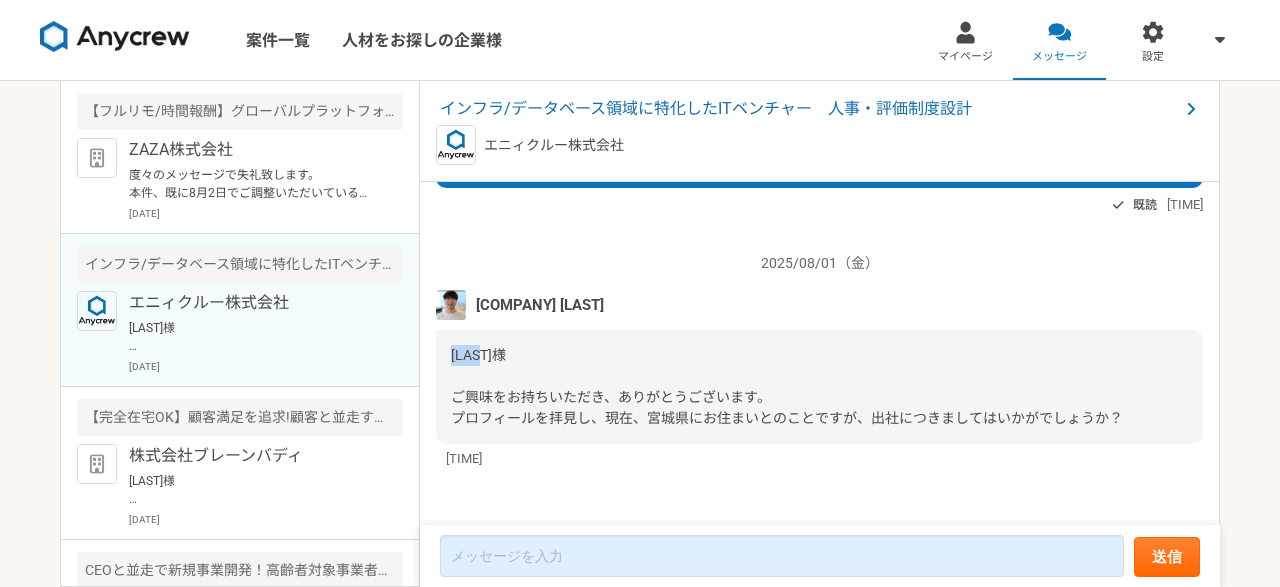 drag, startPoint x: 515, startPoint y: 345, endPoint x: 431, endPoint y: 345, distance: 84 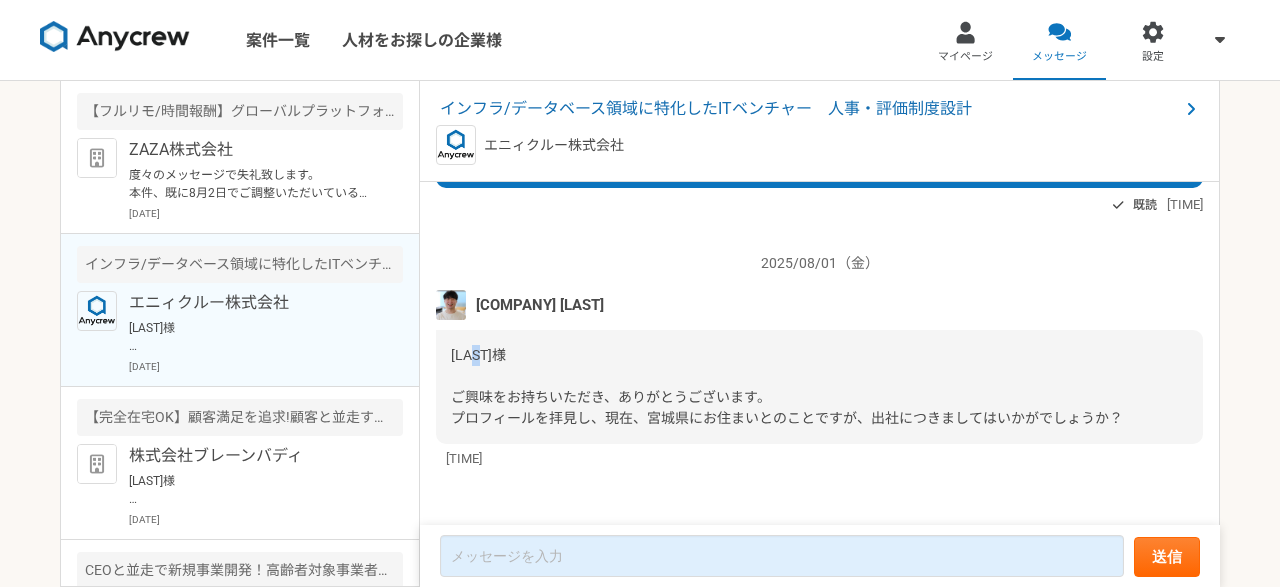 click on "佐々木様
ご興味をお持ちいただき、ありがとうございます。
プロフィールを拝見し、現在、宮城県にお住まいとのことですが、出社につきましてはいかがでしょうか？" at bounding box center (787, 386) 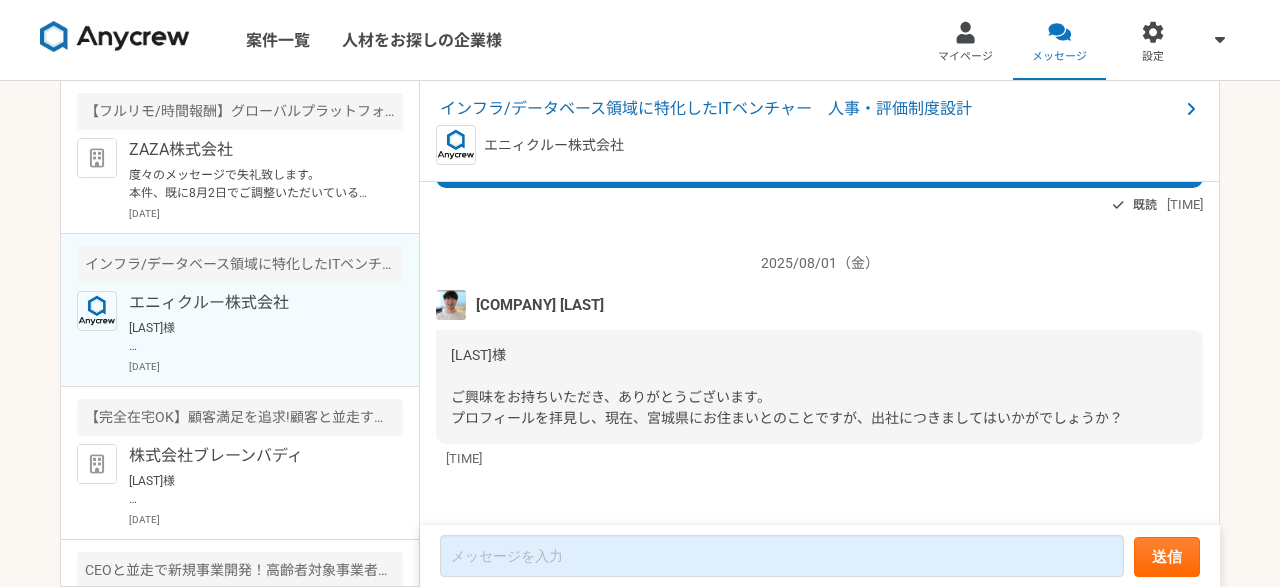 click on "佐々木様
ご興味をお持ちいただき、ありがとうございます。
プロフィールを拝見し、現在、宮城県にお住まいとのことですが、出社につきましてはいかがでしょうか？" at bounding box center (787, 386) 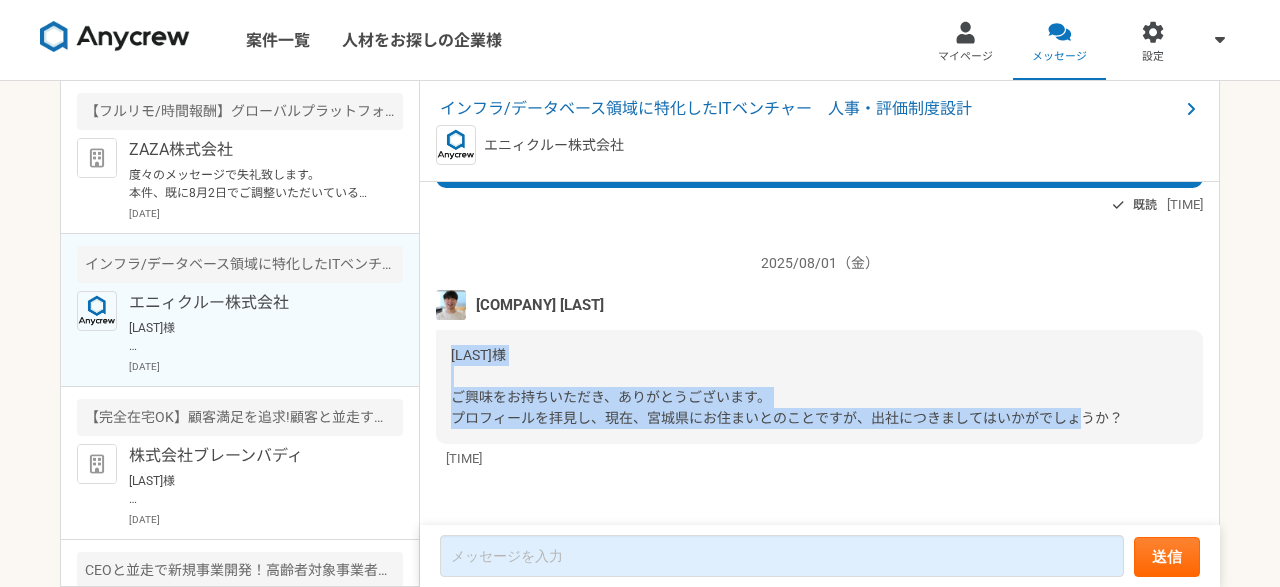 drag, startPoint x: 448, startPoint y: 359, endPoint x: 1151, endPoint y: 412, distance: 704.99506 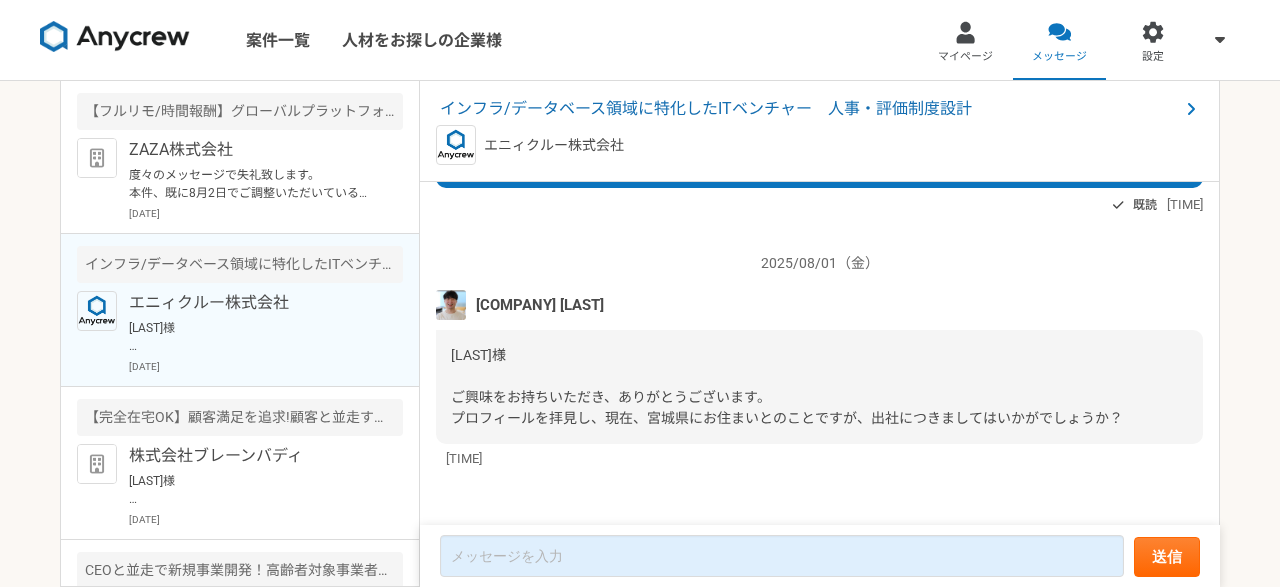 click on "佐々木様
ご興味をお持ちいただき、ありがとうございます。
プロフィールを拝見し、現在、宮城県にお住まいとのことですが、出社につきましてはいかがでしょうか？" at bounding box center (819, 387) 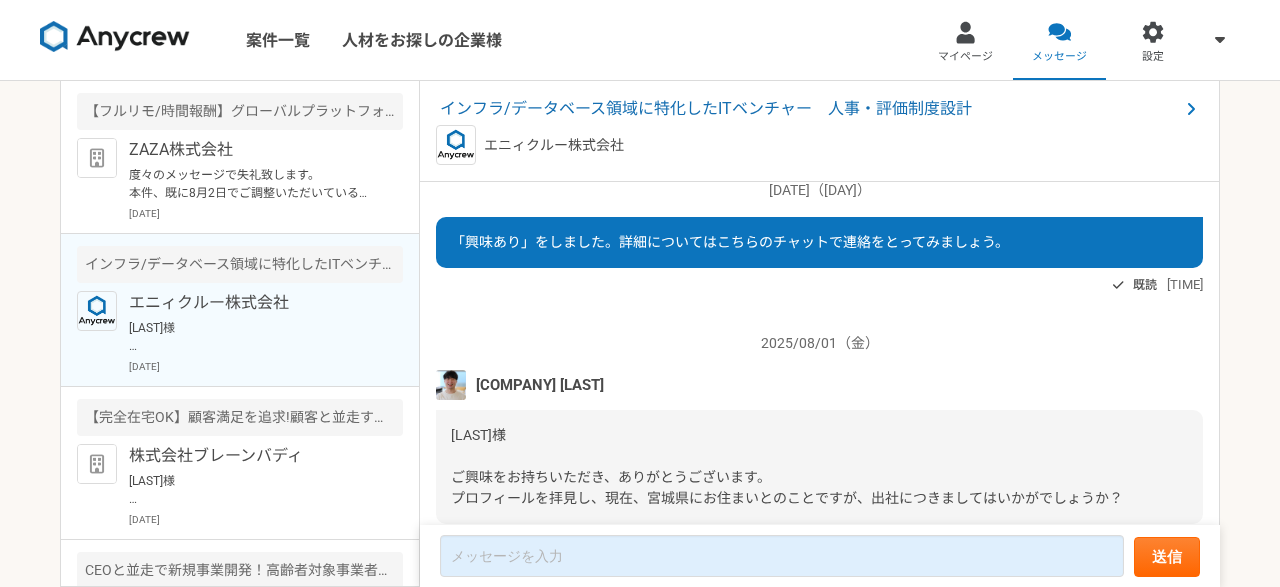 scroll, scrollTop: 0, scrollLeft: 0, axis: both 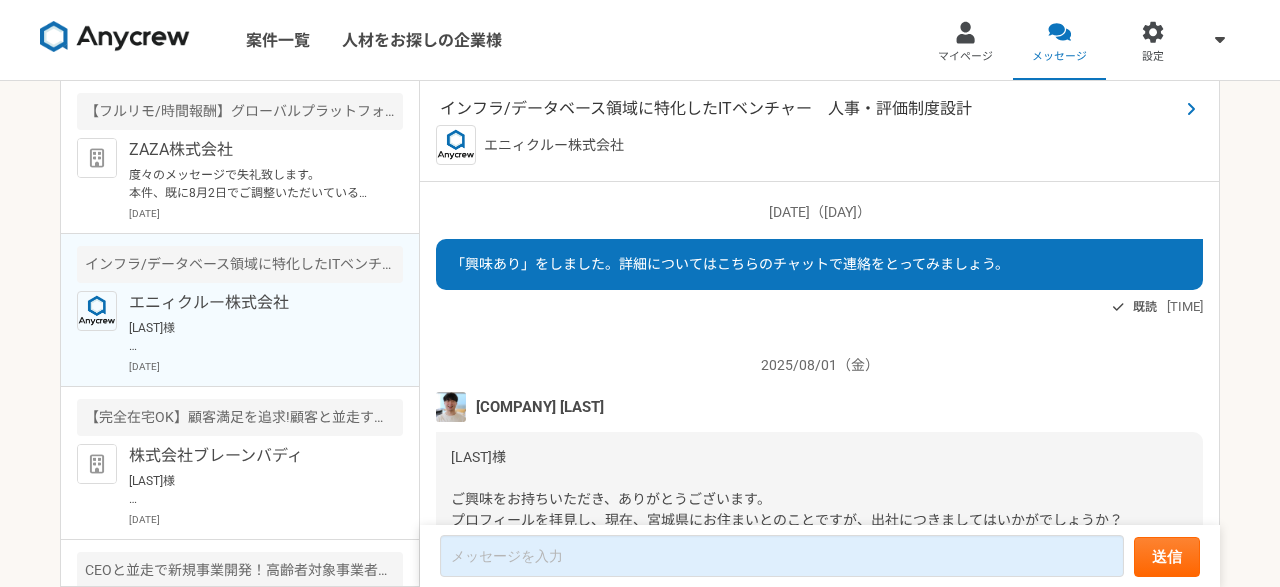 click on "インフラ/データベース領域に特化したITベンチャー　人事・評価制度設計" at bounding box center [809, 109] 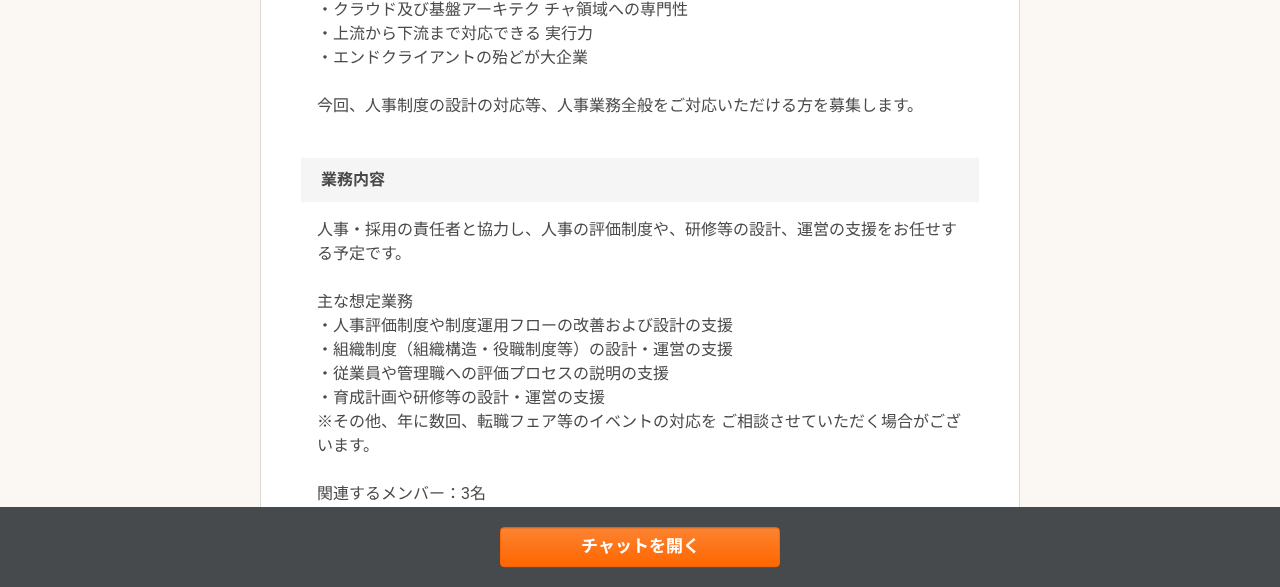 scroll, scrollTop: 864, scrollLeft: 0, axis: vertical 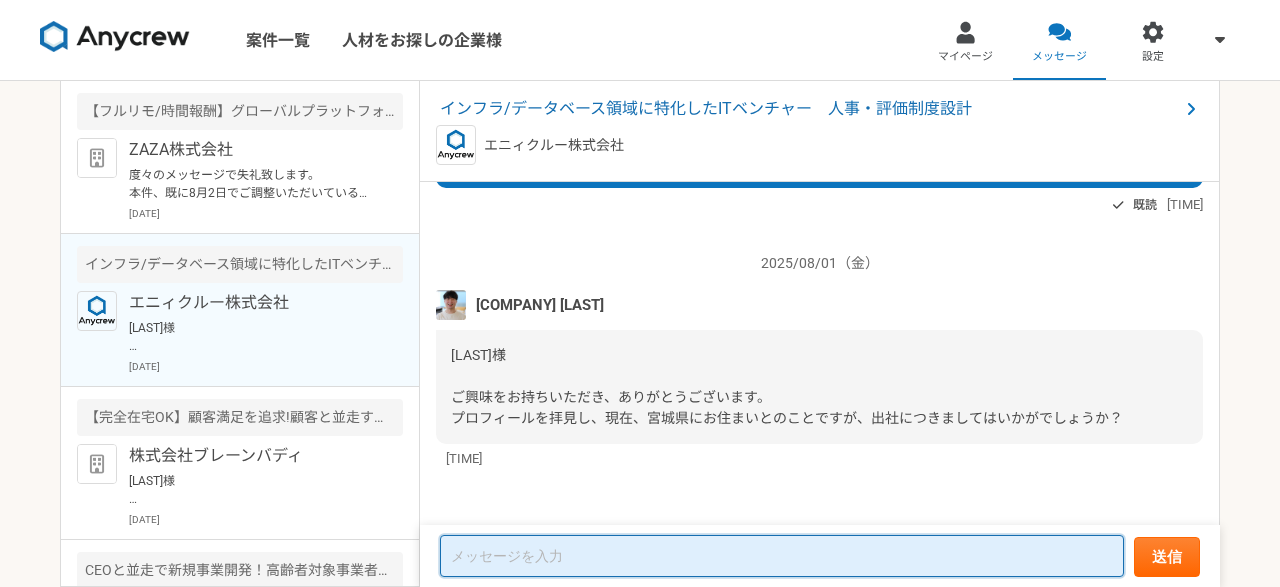 click at bounding box center (782, 556) 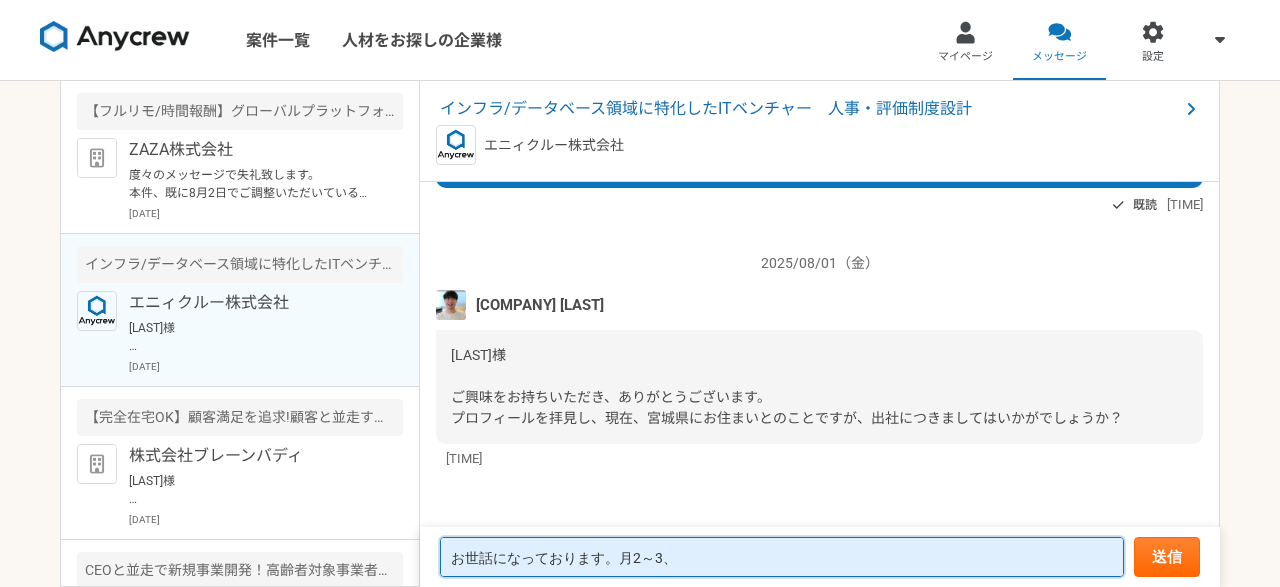 click on "お世話になっております。月2～3、" at bounding box center (782, 557) 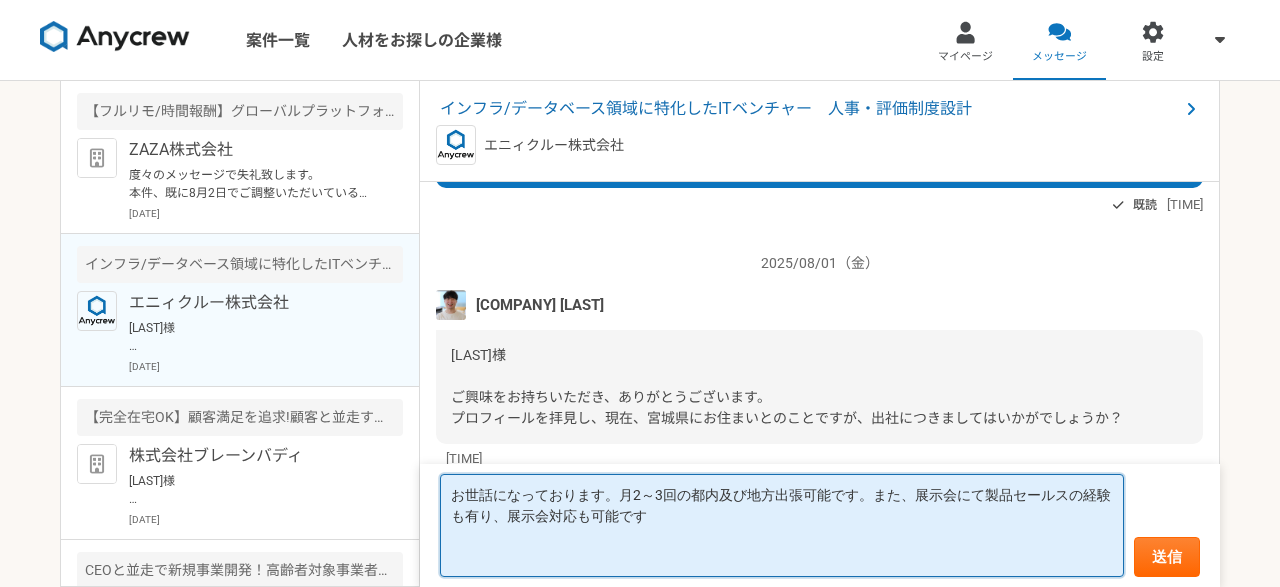 type on "お世話になっております。月2～3回の都内及び地方出張可能です。また、展示会にて製品セールスの経験も有り、展示会対応も可能です" 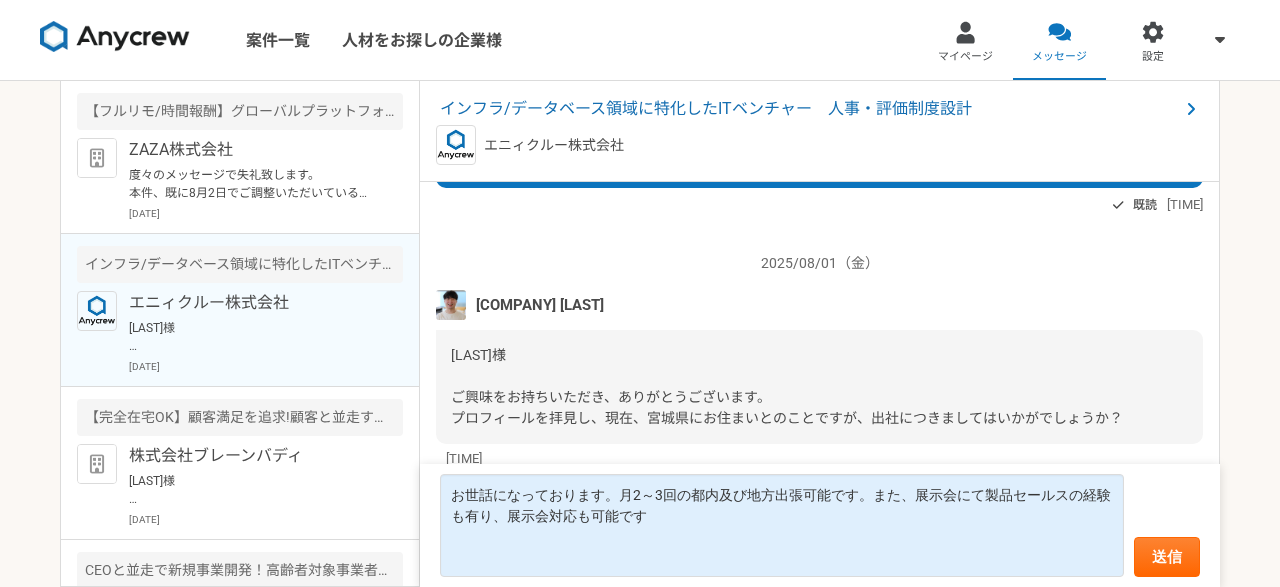click on "お世話になっております。月2～3回の都内及び地方出張可能です。また、展示会にて製品セールスの経験も有り、展示会対応も可能です
送信" at bounding box center [820, 525] 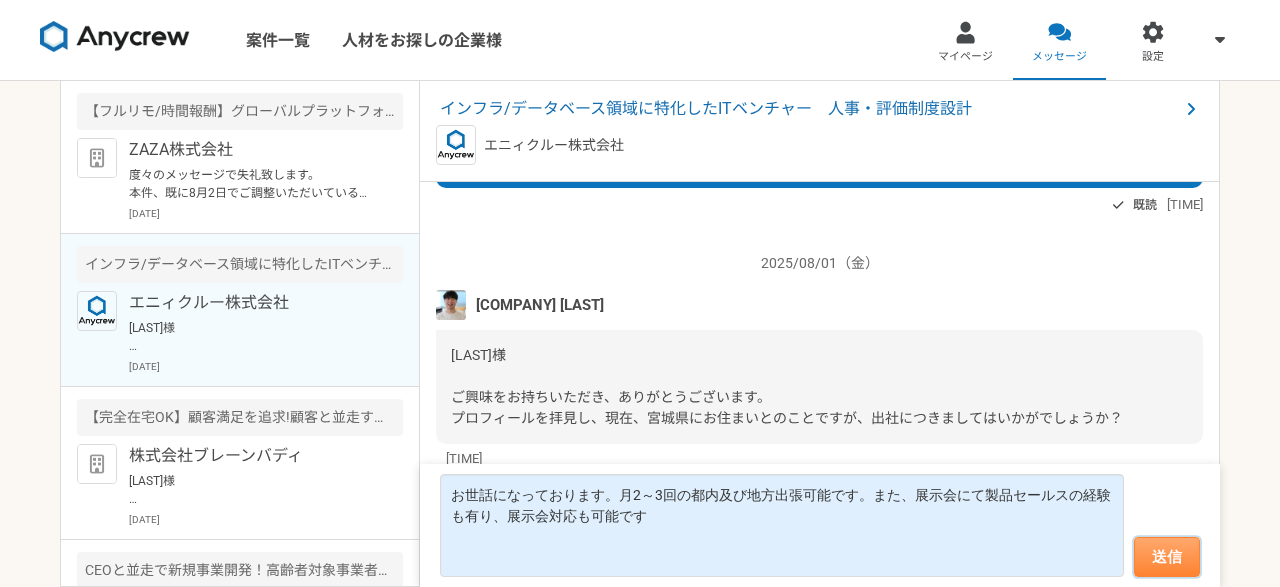click on "送信" at bounding box center (1167, 557) 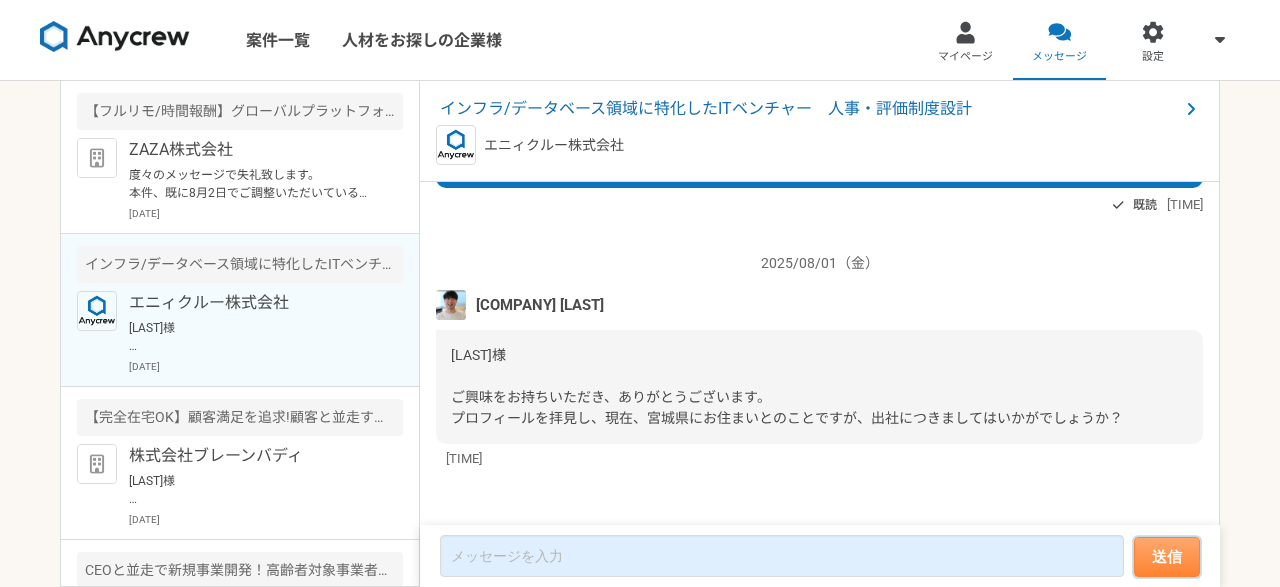 scroll, scrollTop: 292, scrollLeft: 0, axis: vertical 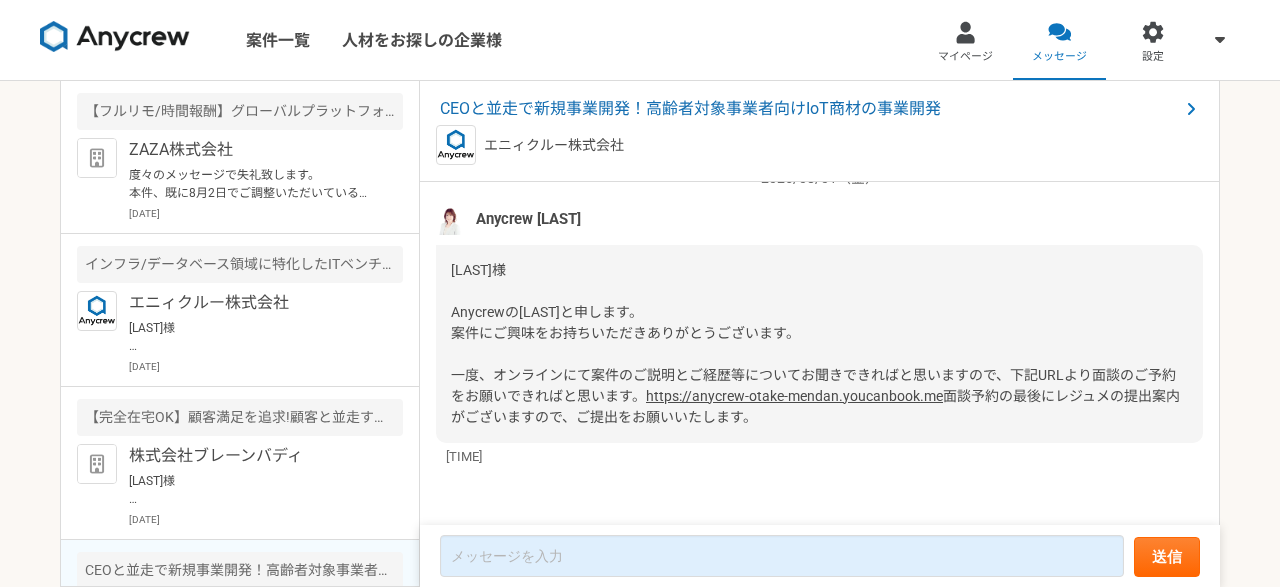 click on "https://anycrew-otake-mendan.youcanbook.me" at bounding box center (794, 396) 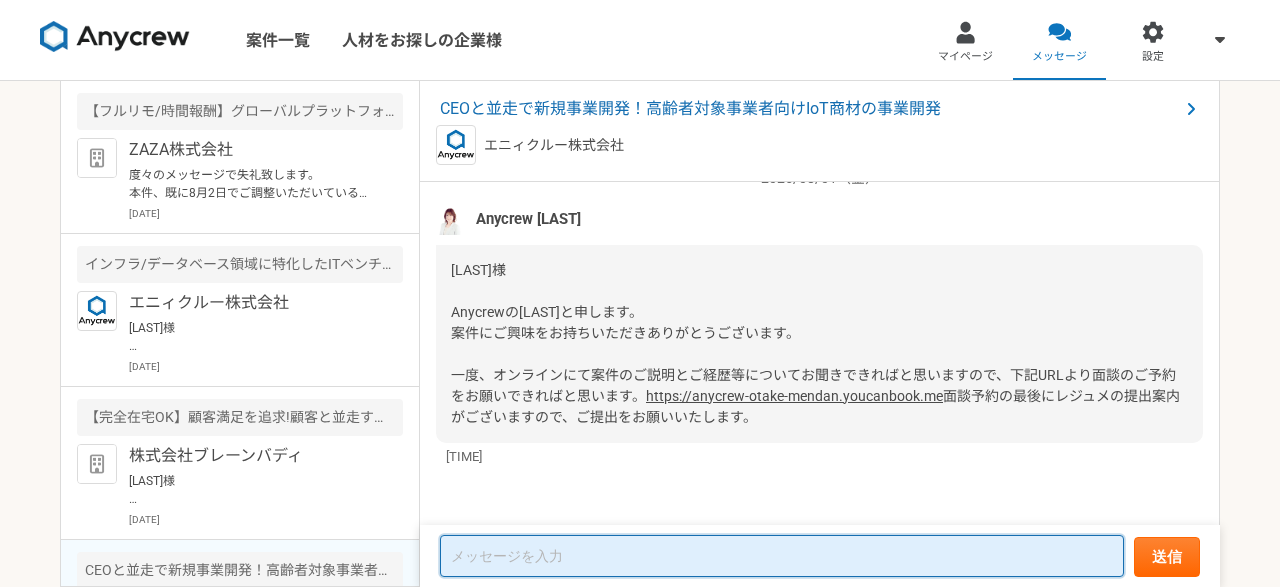 click at bounding box center [782, 556] 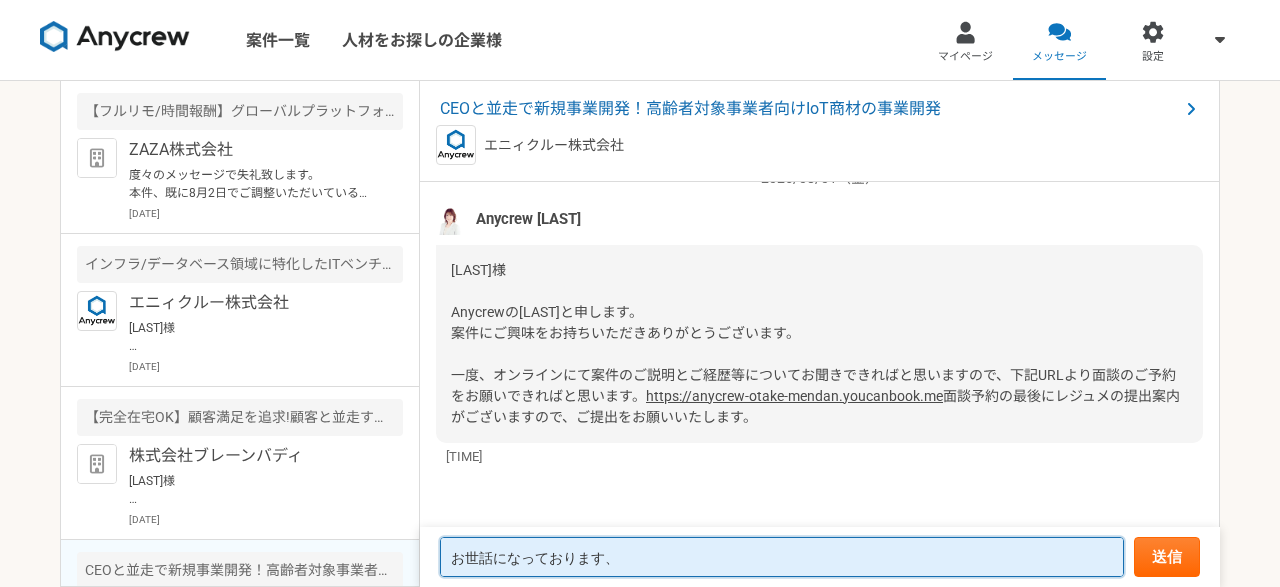 paste on "[DATE]
[TIME] – [TIME]" 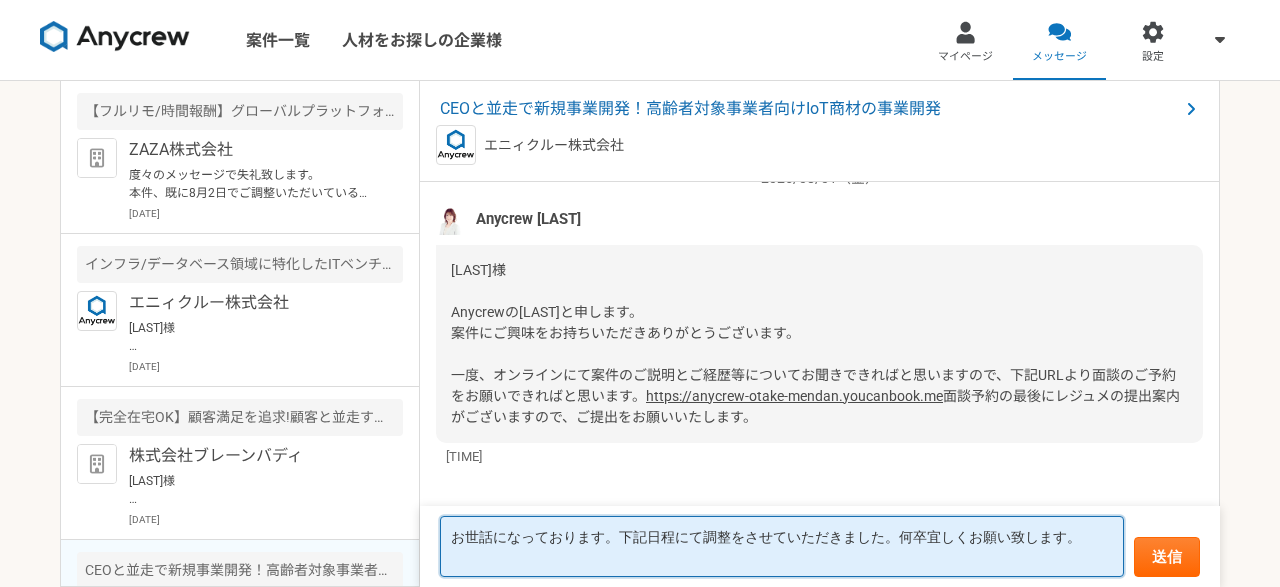 paste on "[DATE]
[TIME] – [TIME]" 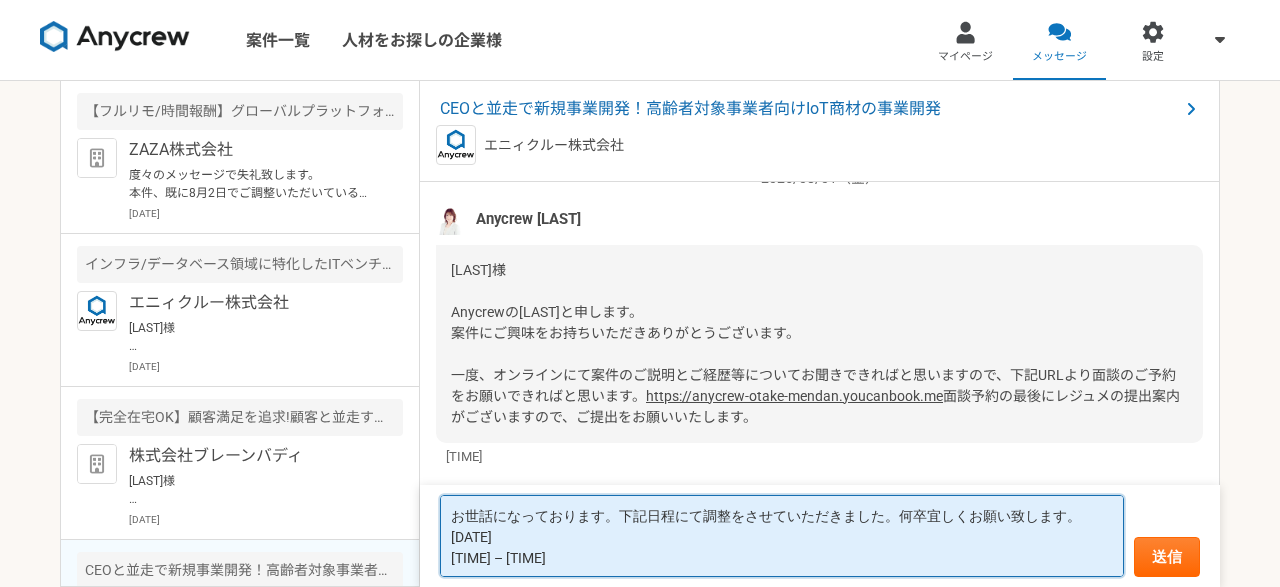 type on "お世話になっております。下記日程にて調整をさせていただきました。何卒宜しくお願い致します。
[DATE]
[TIME] – [TIME]" 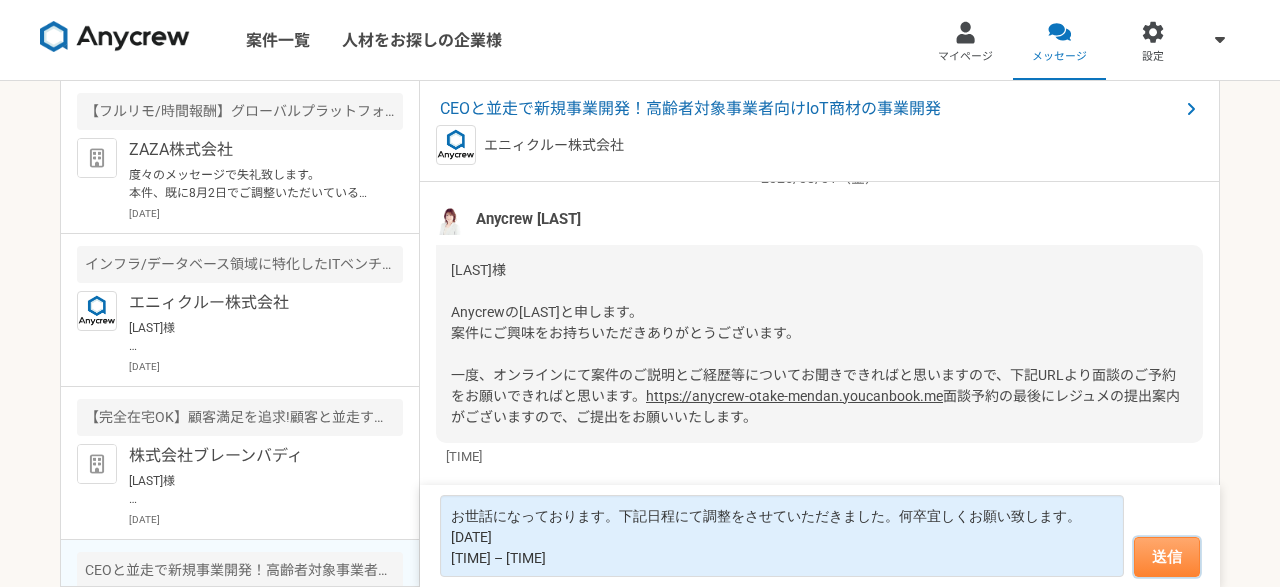 click on "送信" at bounding box center (1167, 557) 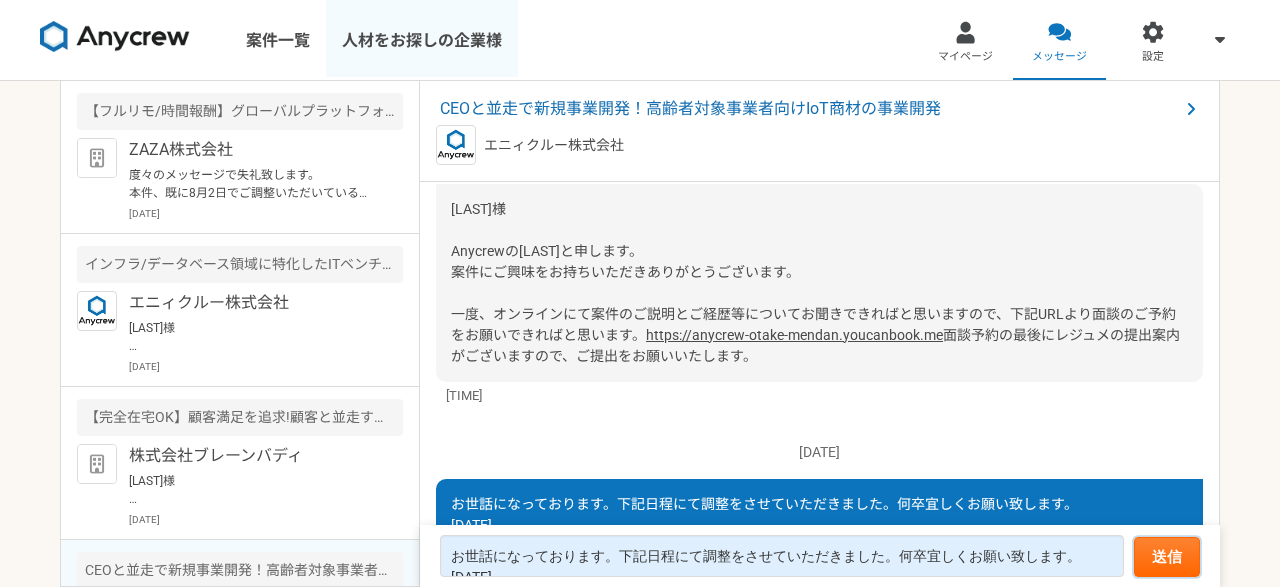 scroll, scrollTop: 576, scrollLeft: 0, axis: vertical 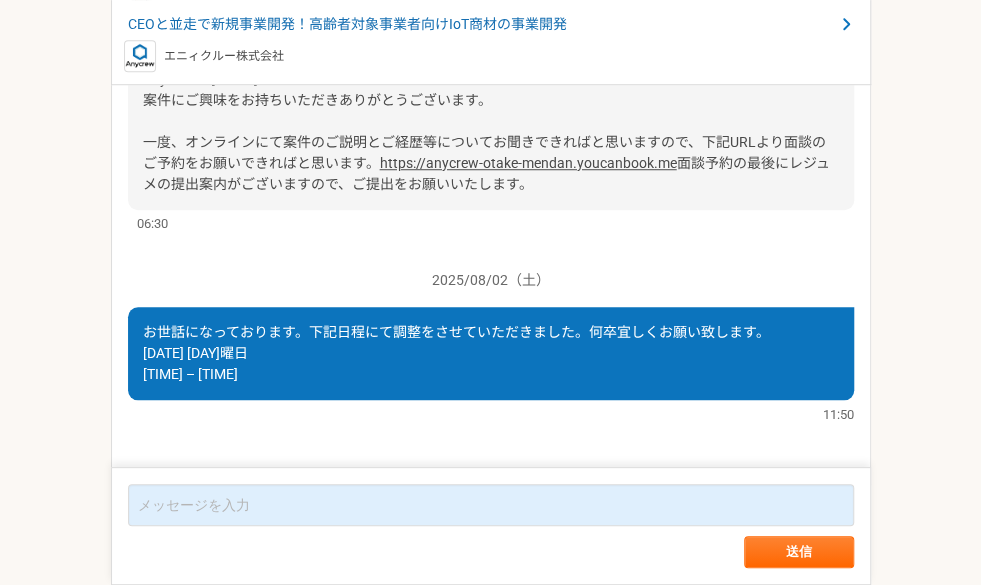 click on "[NAME]様
Anycrewの[NAME]と申します。
案件にご興味をお持ちいただきありがとうございます。
一度、オンラインにて案件のご説明とご経歴等についてお聞きできればと思いますので、下記URLより面談のご予約をお願いできればと思います。
https://anycrew-otake-mendan.youcanbook.me
面談予約の最後にレジュメの提出案内がございますので、ご提出をお願いいたします。" at bounding box center [491, 111] 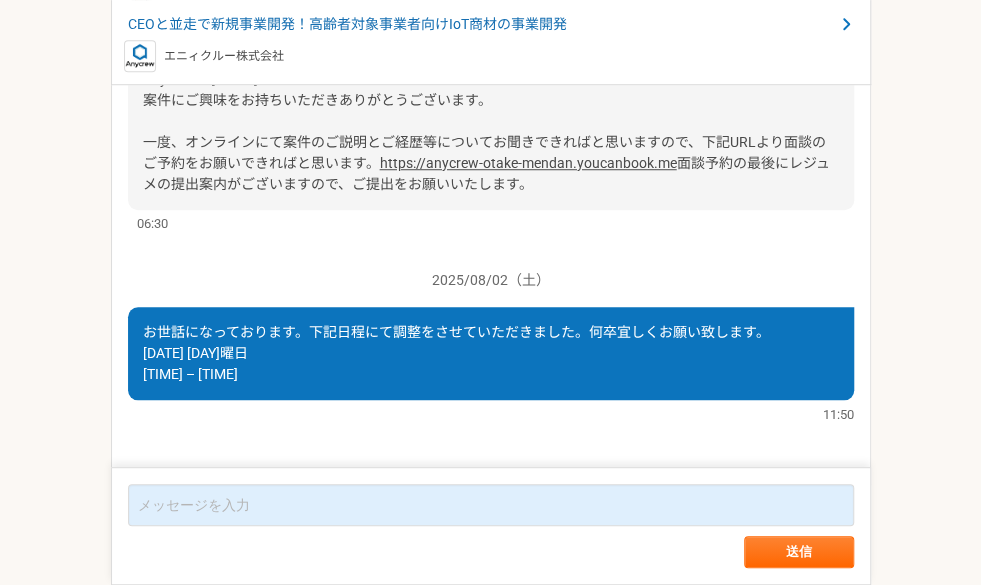 scroll, scrollTop: 603, scrollLeft: 0, axis: vertical 